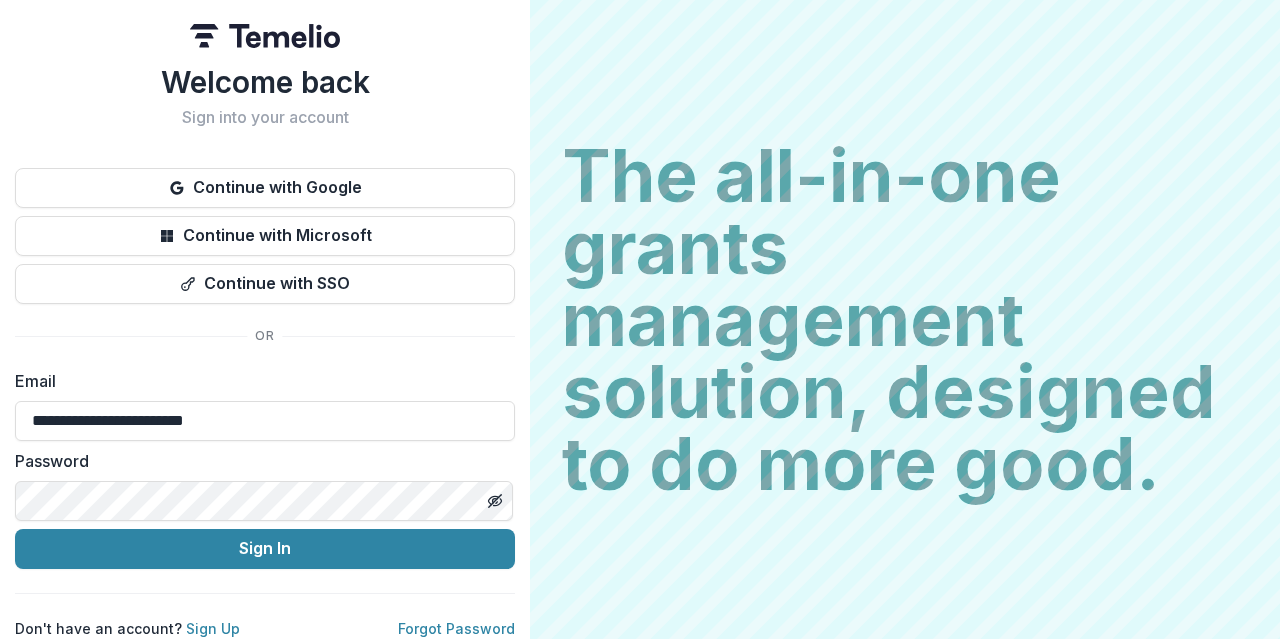 scroll, scrollTop: 0, scrollLeft: 0, axis: both 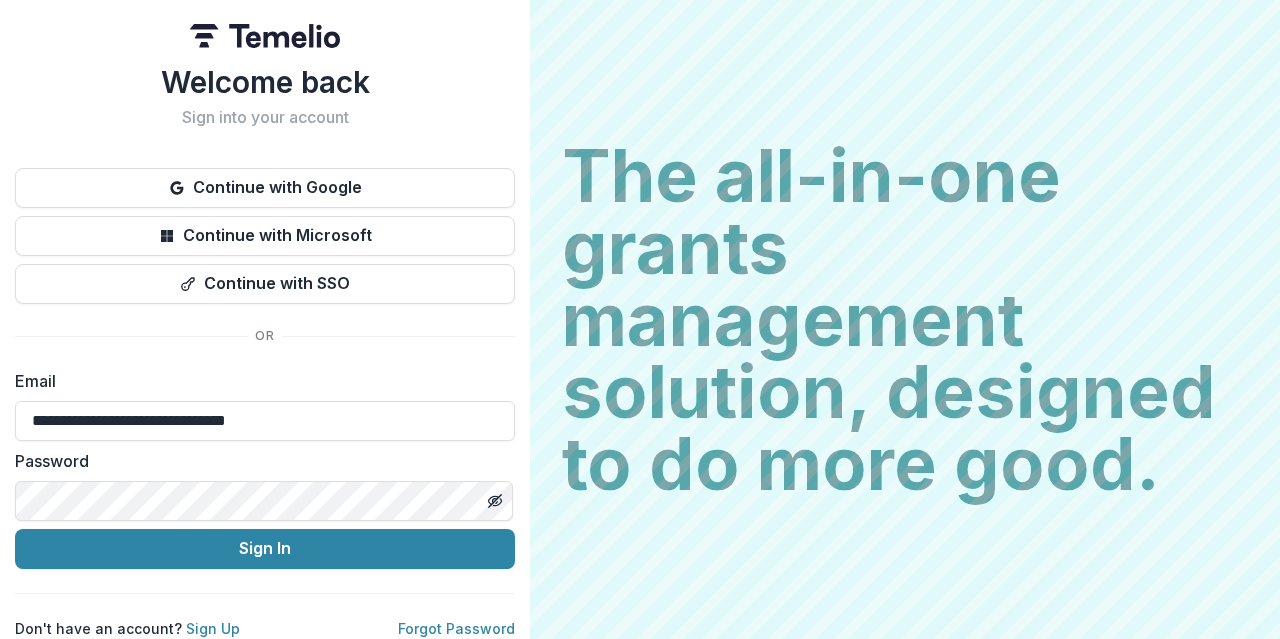 type on "**********" 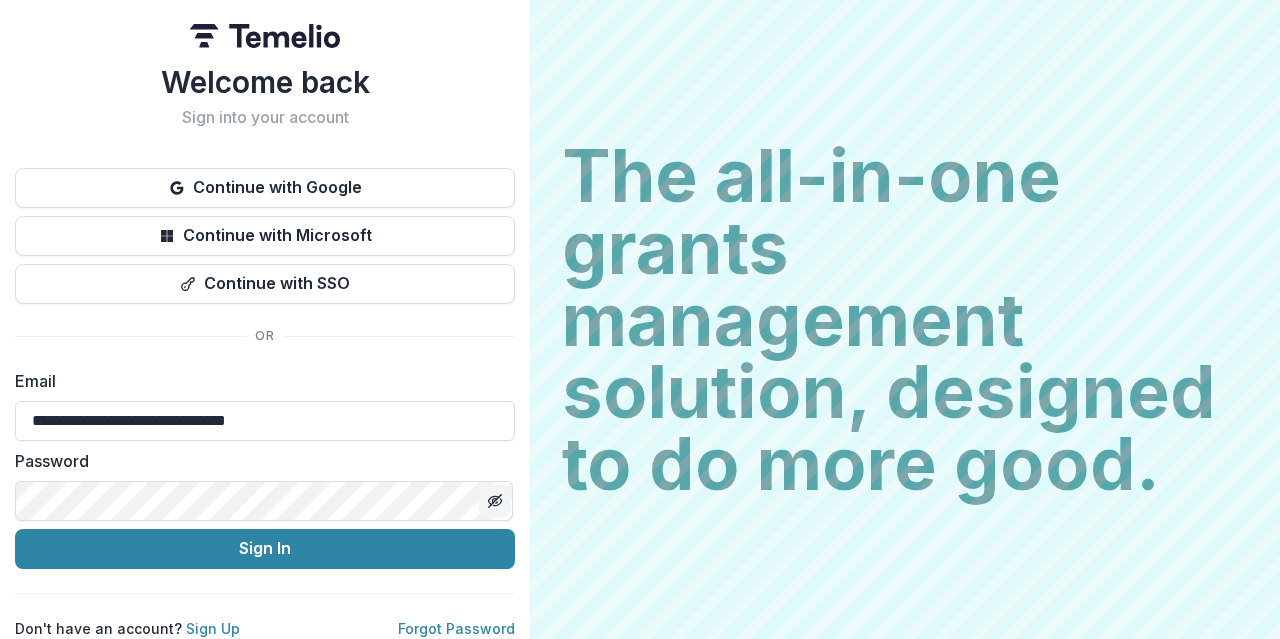 click 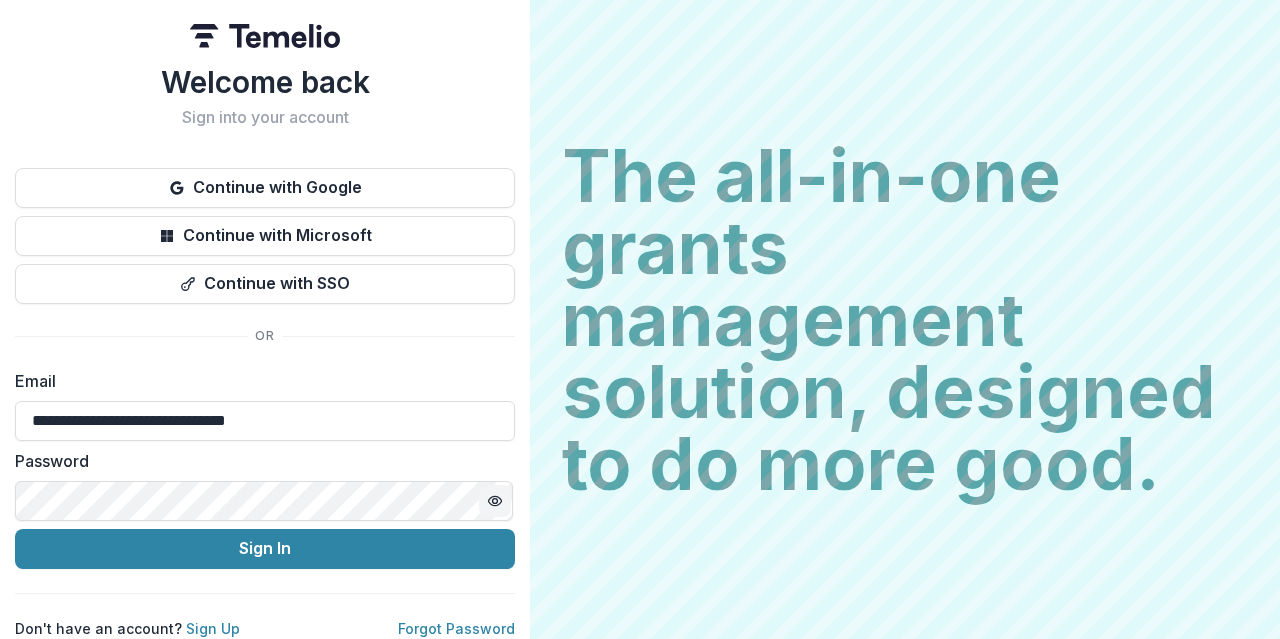 scroll, scrollTop: 0, scrollLeft: 46, axis: horizontal 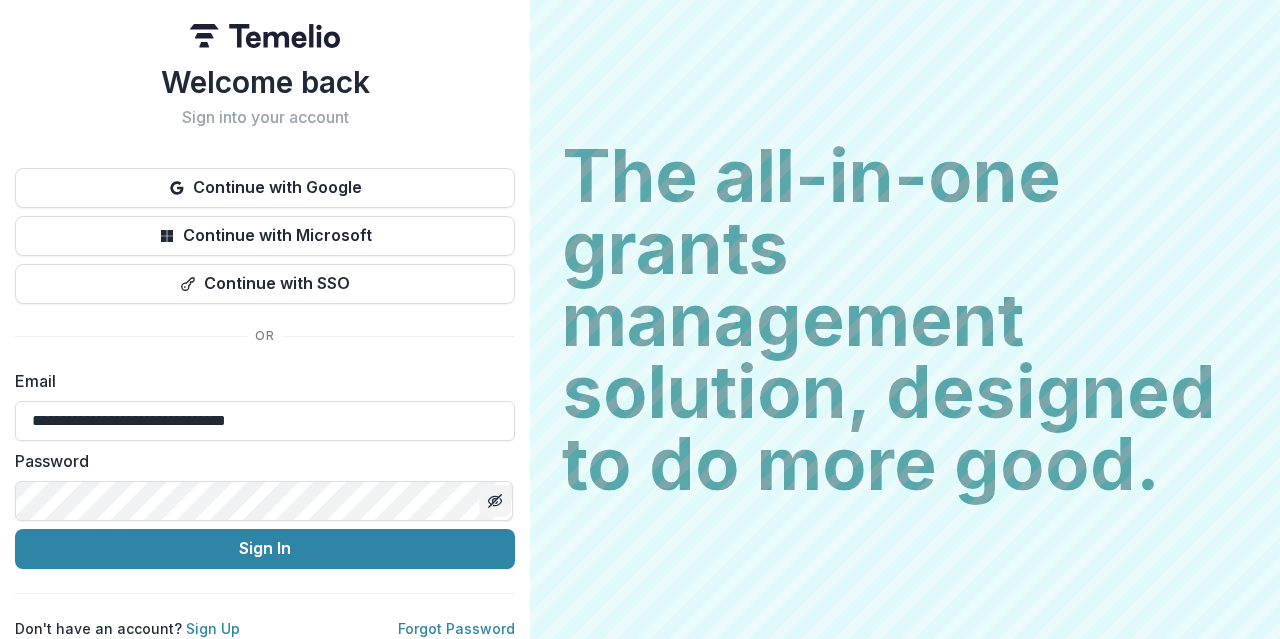 click at bounding box center (495, 501) 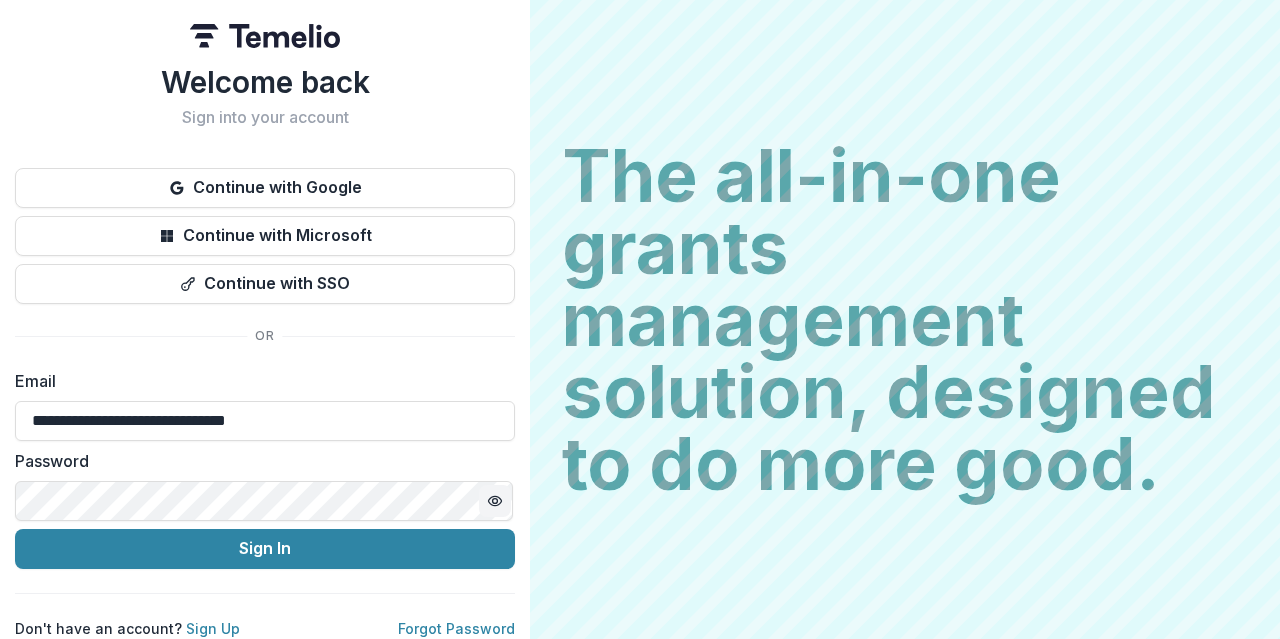 click at bounding box center [495, 501] 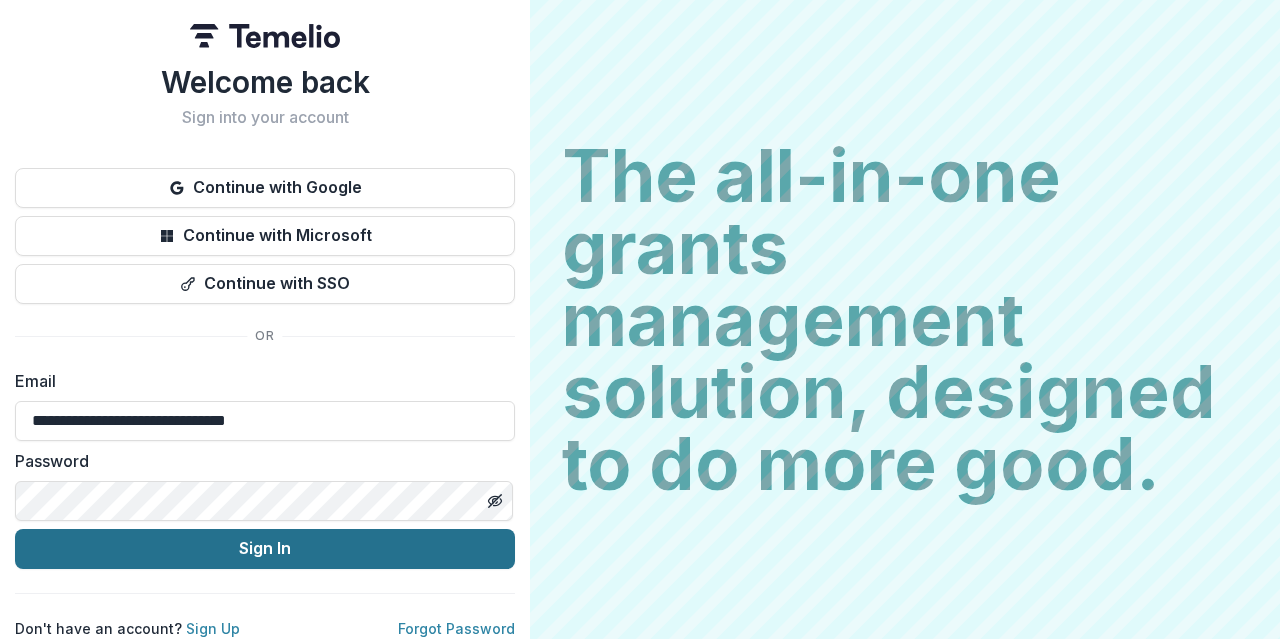 click on "Sign In" at bounding box center [265, 549] 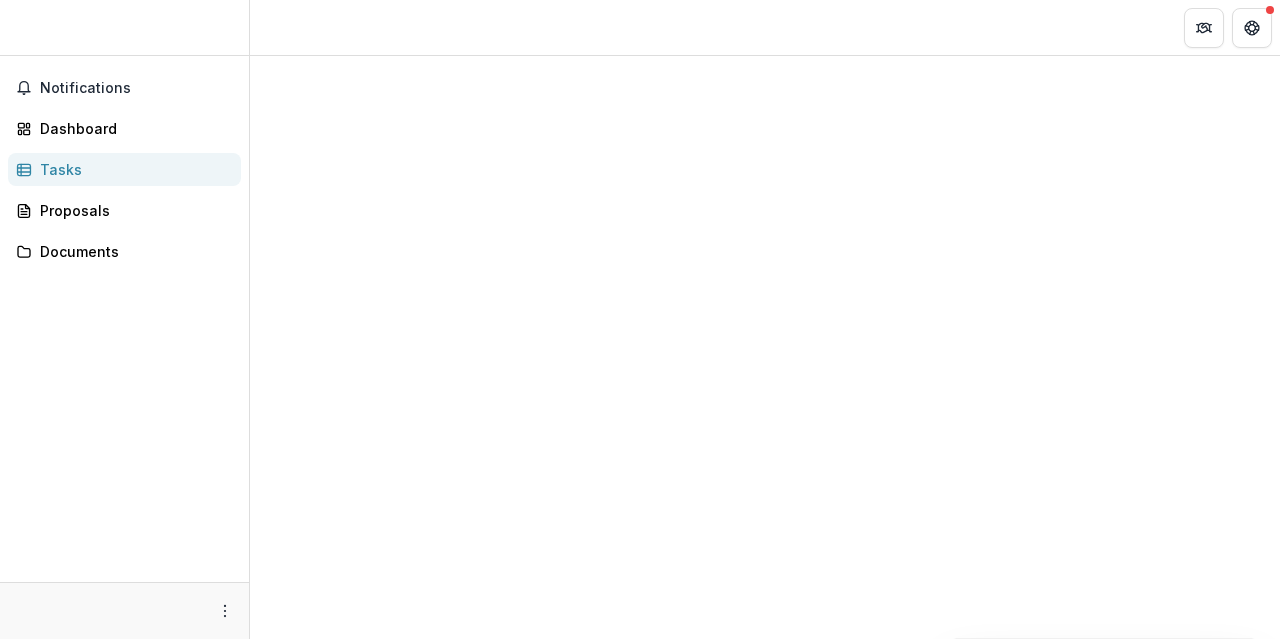 scroll, scrollTop: 0, scrollLeft: 0, axis: both 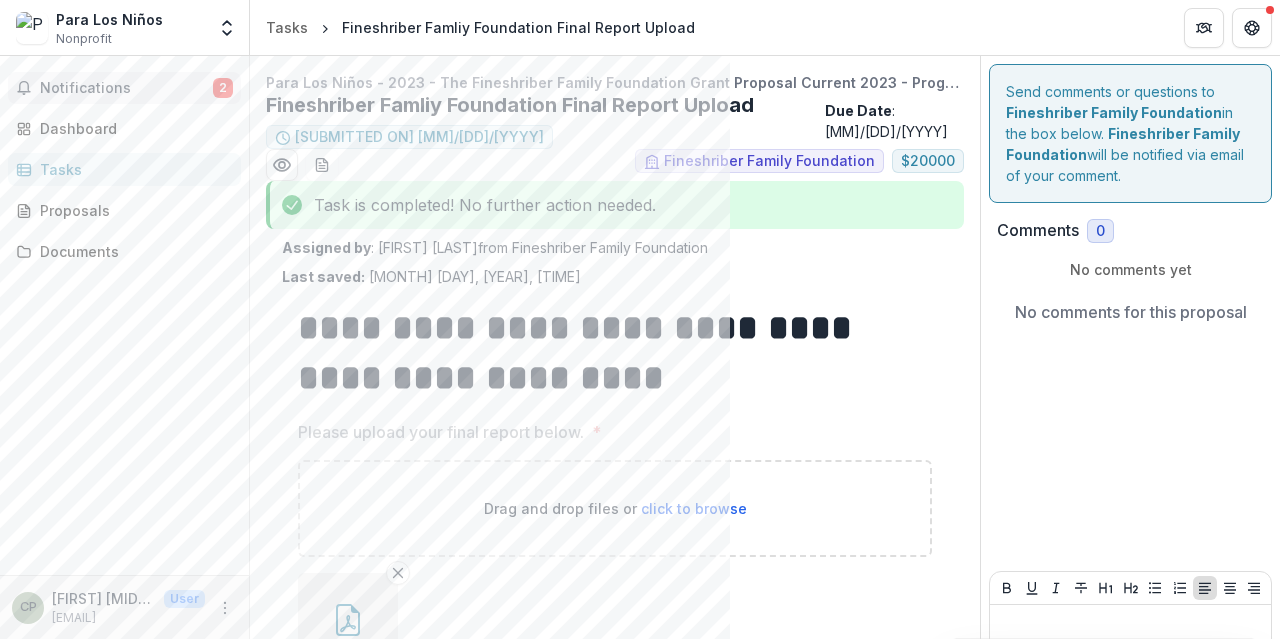click on "Notifications" at bounding box center [126, 88] 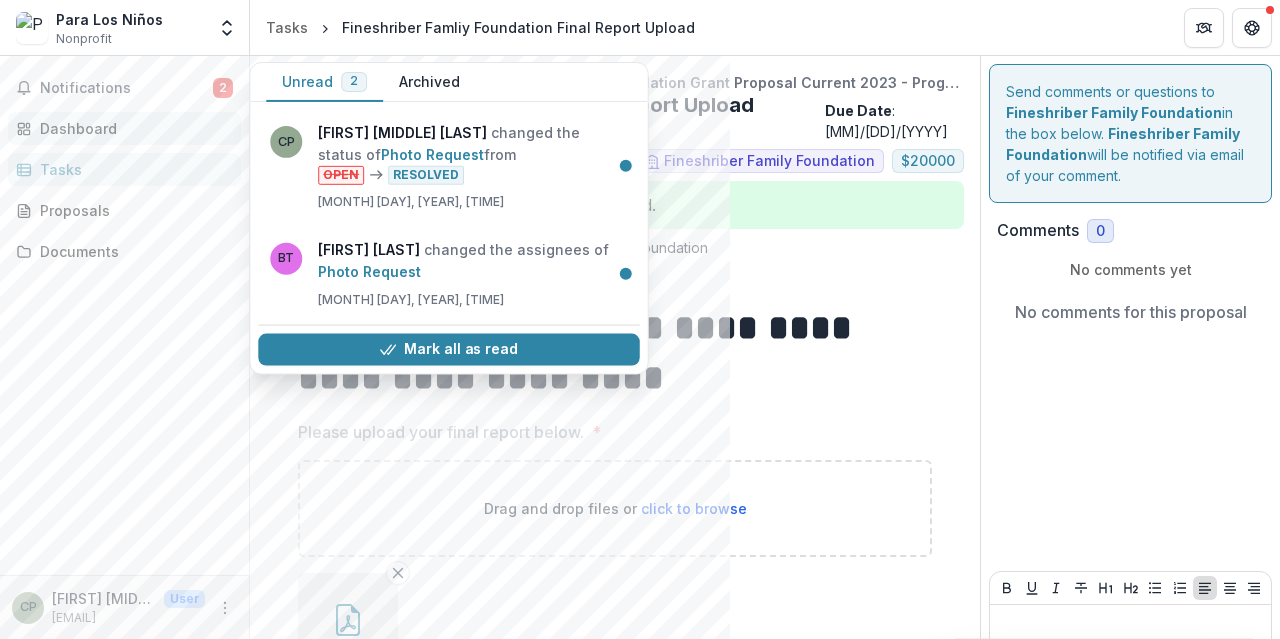 click on "Dashboard" at bounding box center (124, 128) 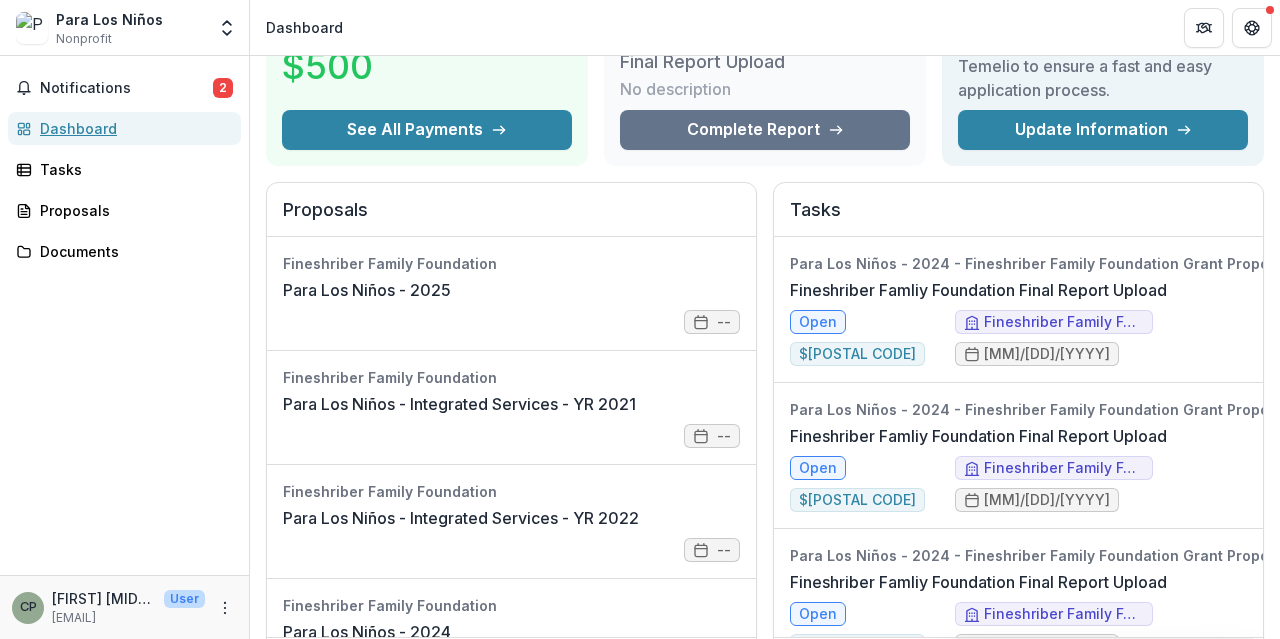 scroll, scrollTop: 140, scrollLeft: 0, axis: vertical 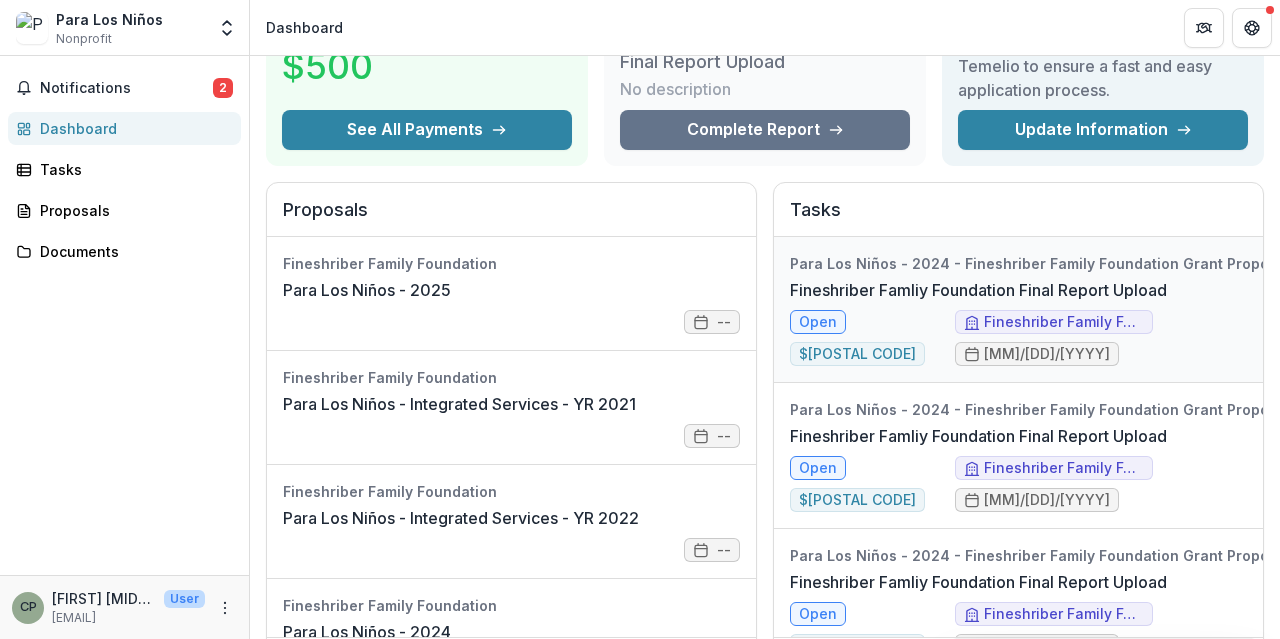 click on "[LAST] Family Foundation Final Report Upload" at bounding box center (978, 290) 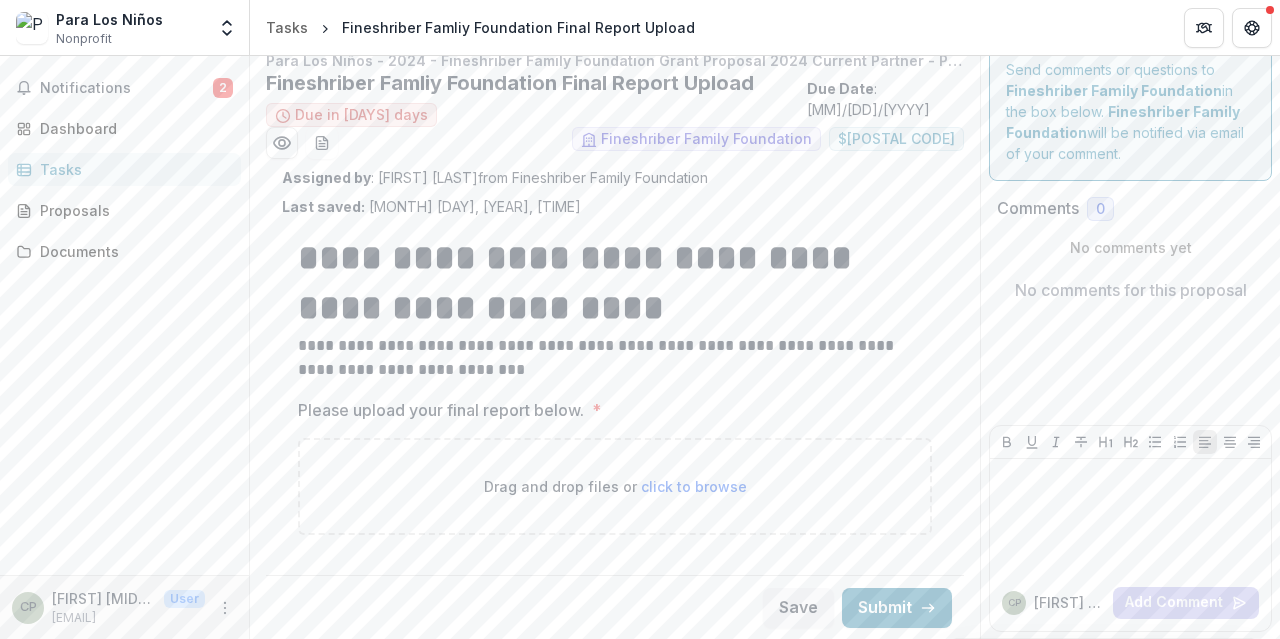 scroll, scrollTop: 0, scrollLeft: 0, axis: both 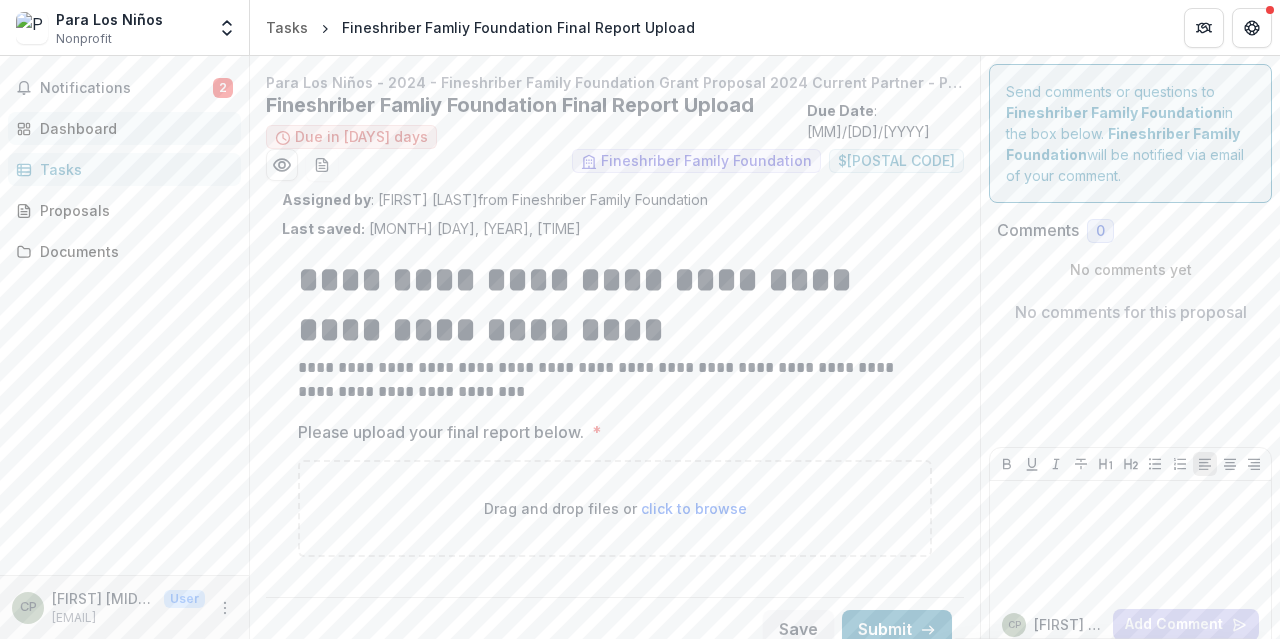 click on "Dashboard" at bounding box center [132, 128] 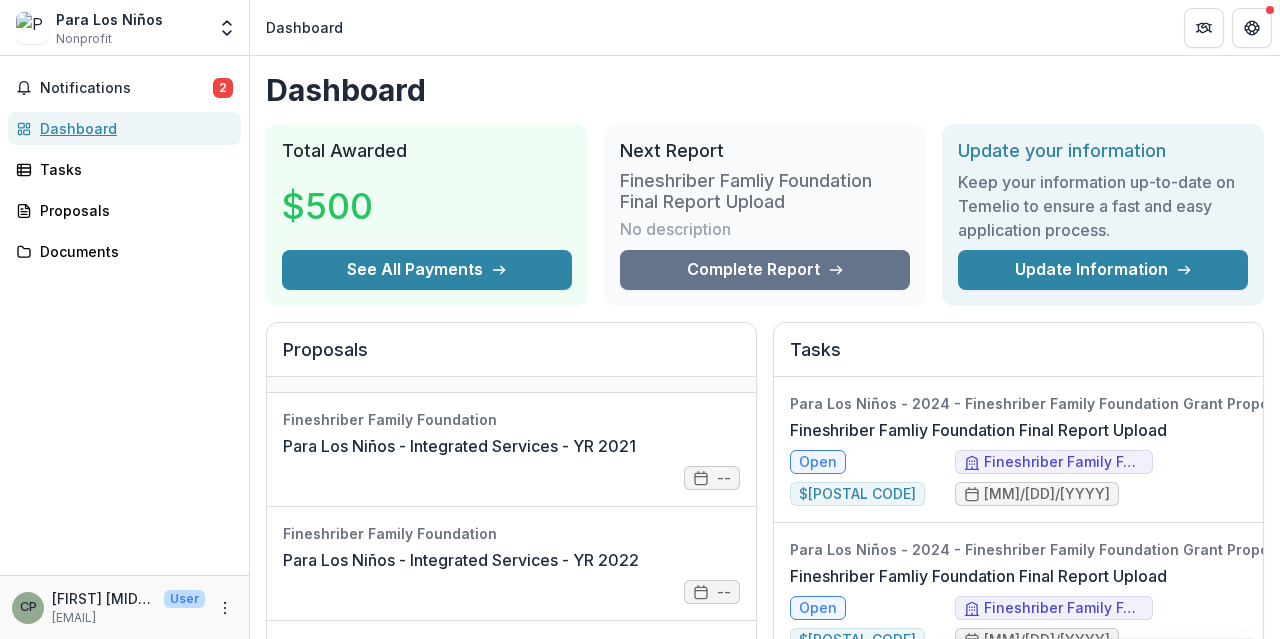 scroll, scrollTop: 0, scrollLeft: 0, axis: both 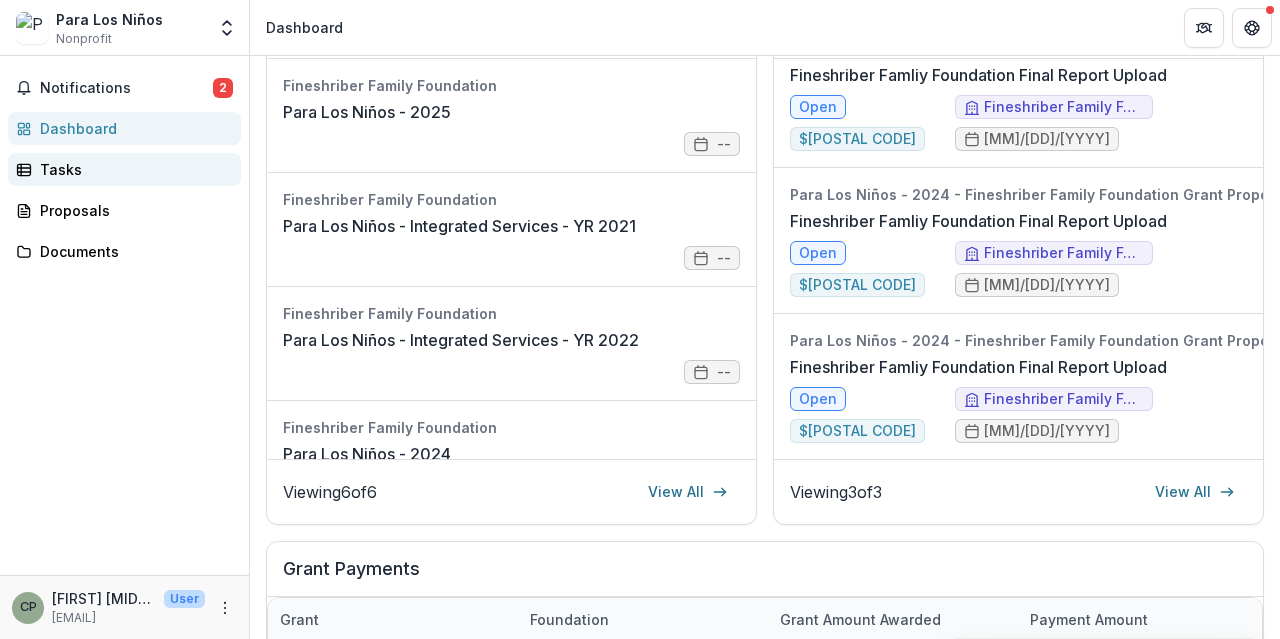 click on "Tasks" at bounding box center [132, 169] 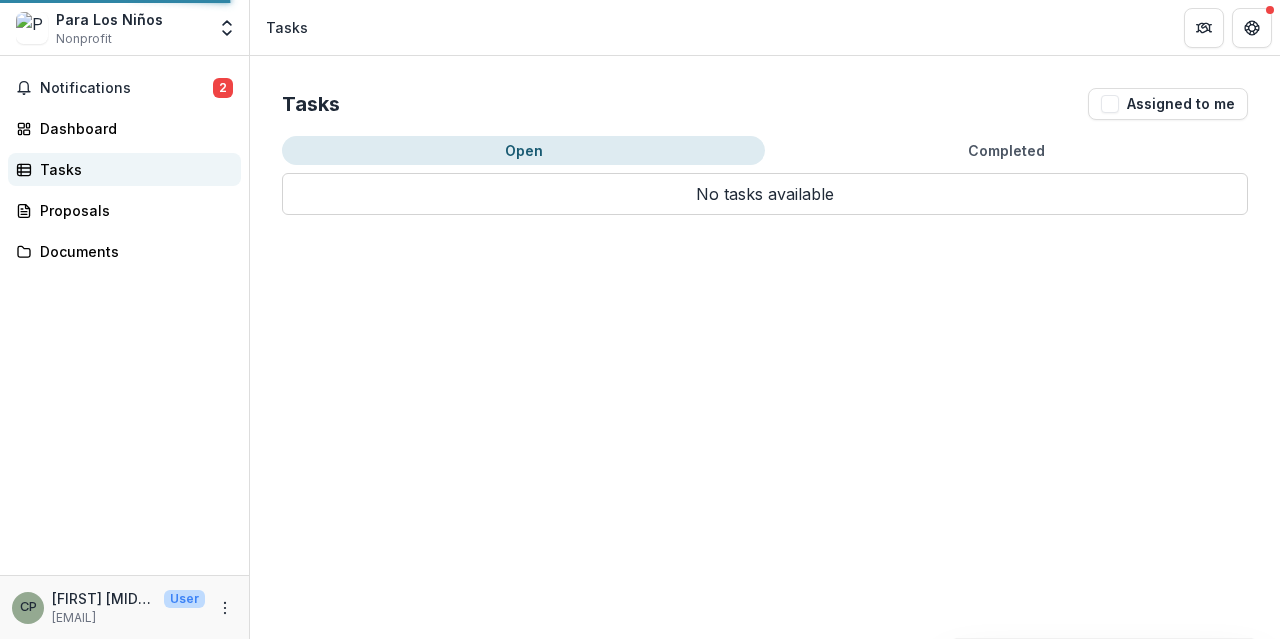 scroll, scrollTop: 0, scrollLeft: 0, axis: both 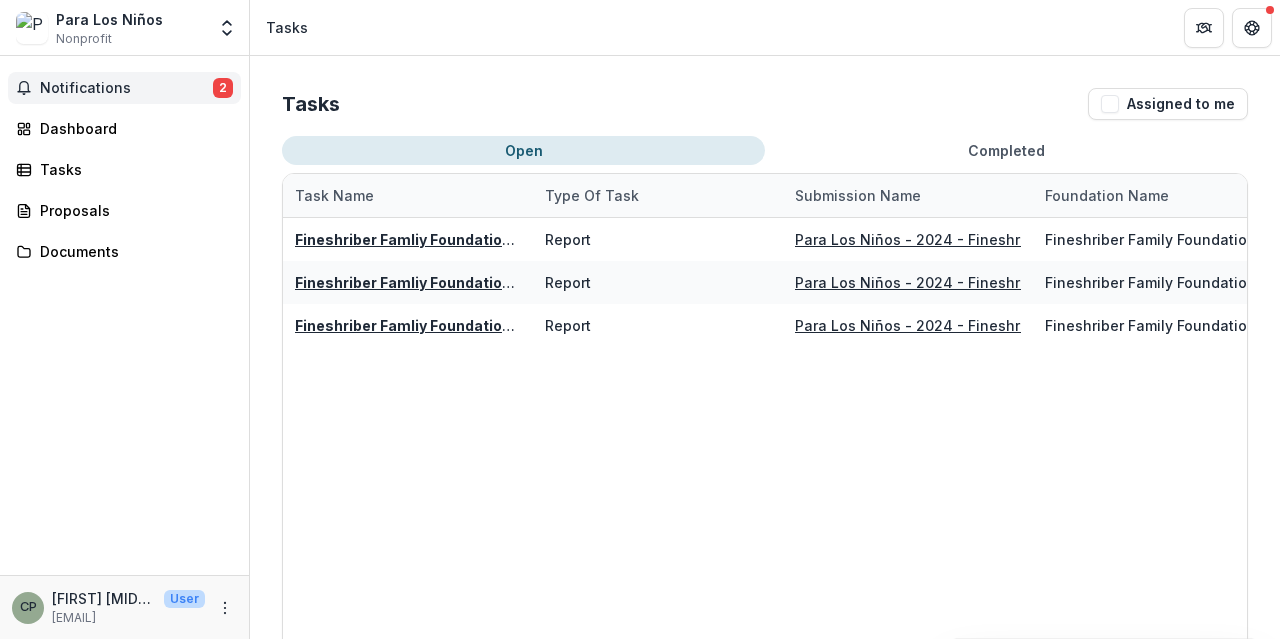 click on "Notifications 2" at bounding box center (124, 88) 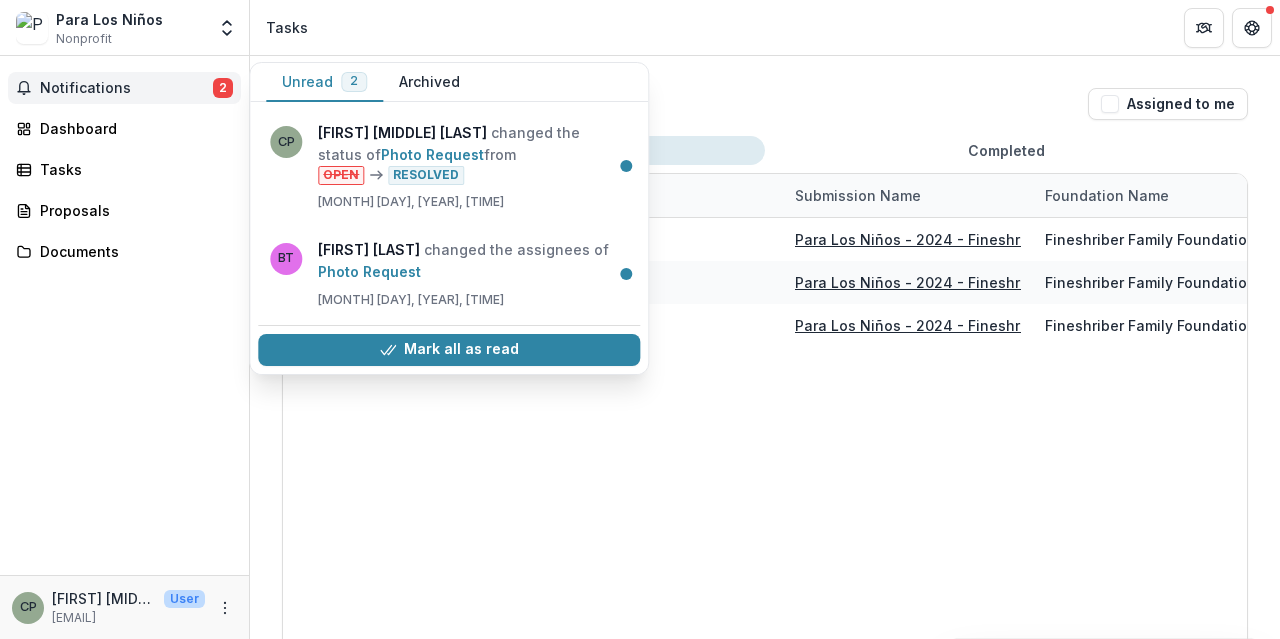 click on "Notifications" at bounding box center (126, 88) 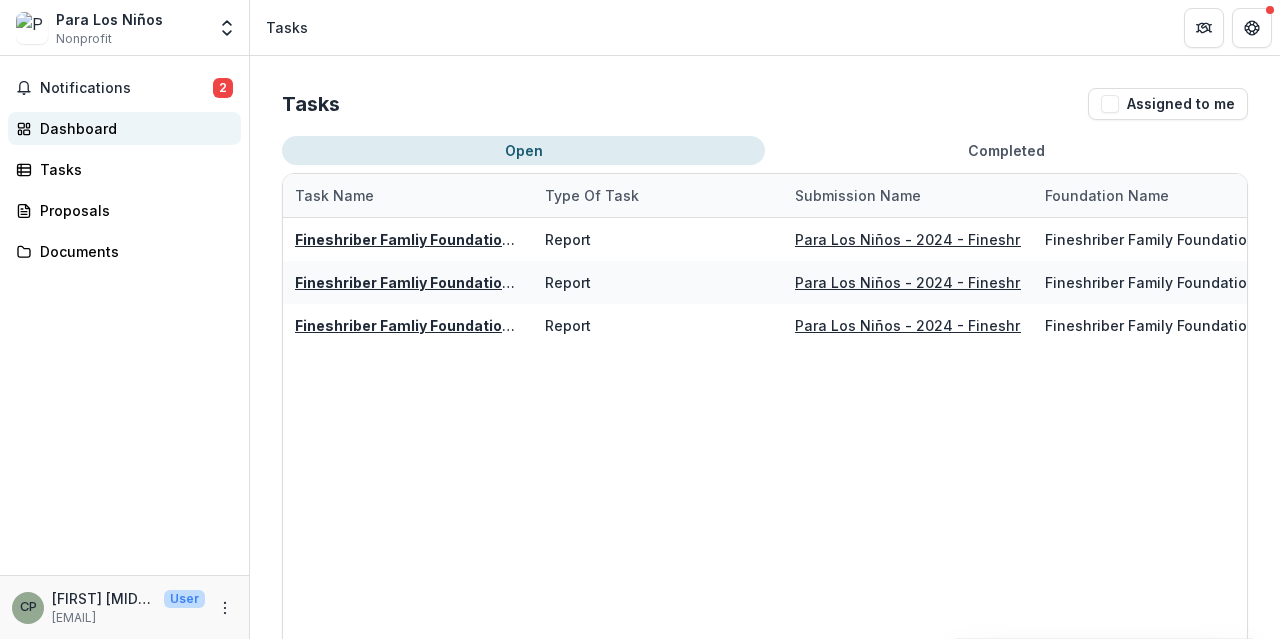 click on "Dashboard" at bounding box center [132, 128] 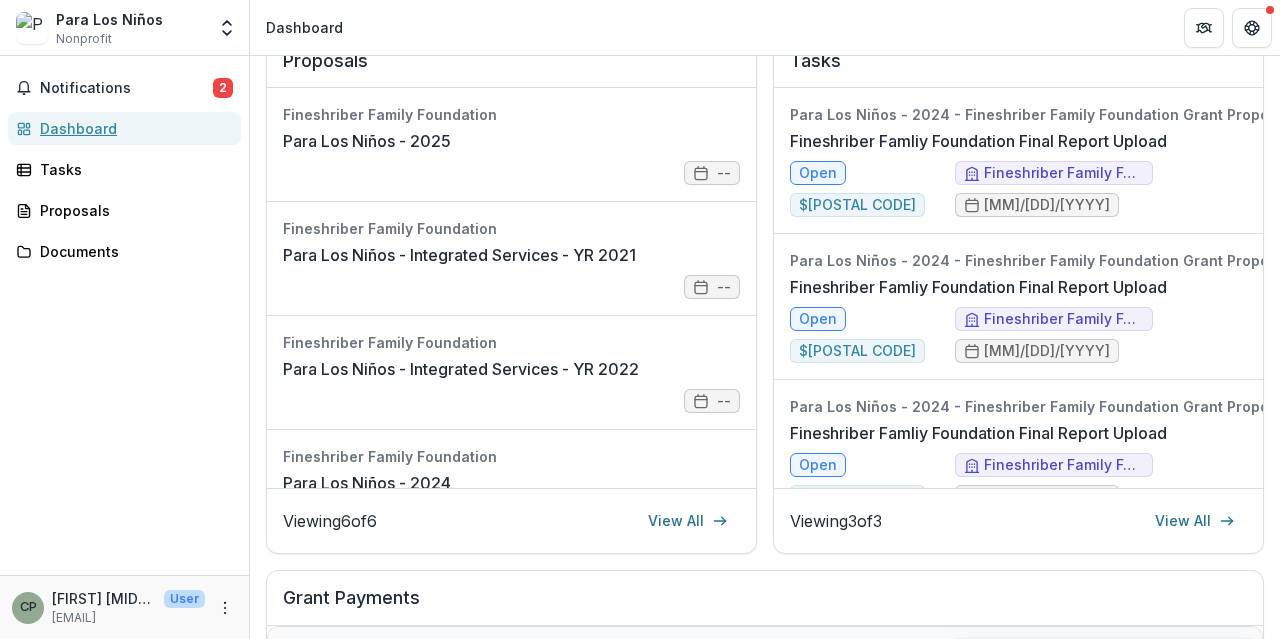 scroll, scrollTop: 290, scrollLeft: 0, axis: vertical 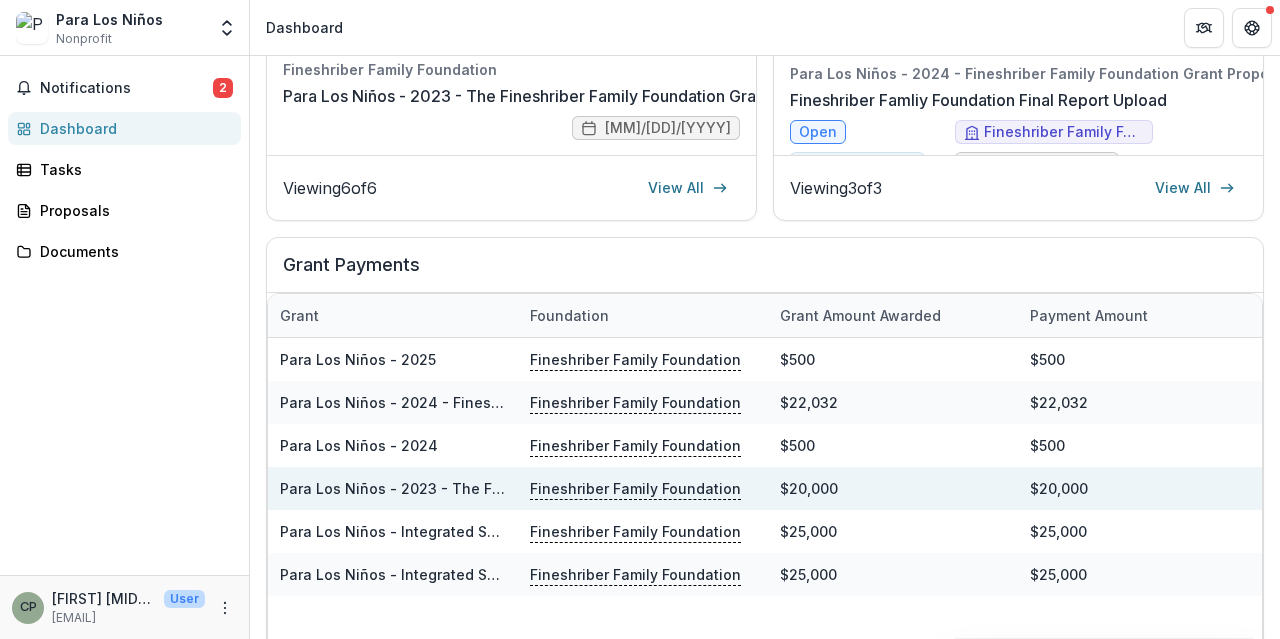 click on "Para Los Niños - [YEAR] - The [LAST] Family Foundation Grant Proposal Current [YEAR] - Program or Project (New or Expanded)" at bounding box center (730, 488) 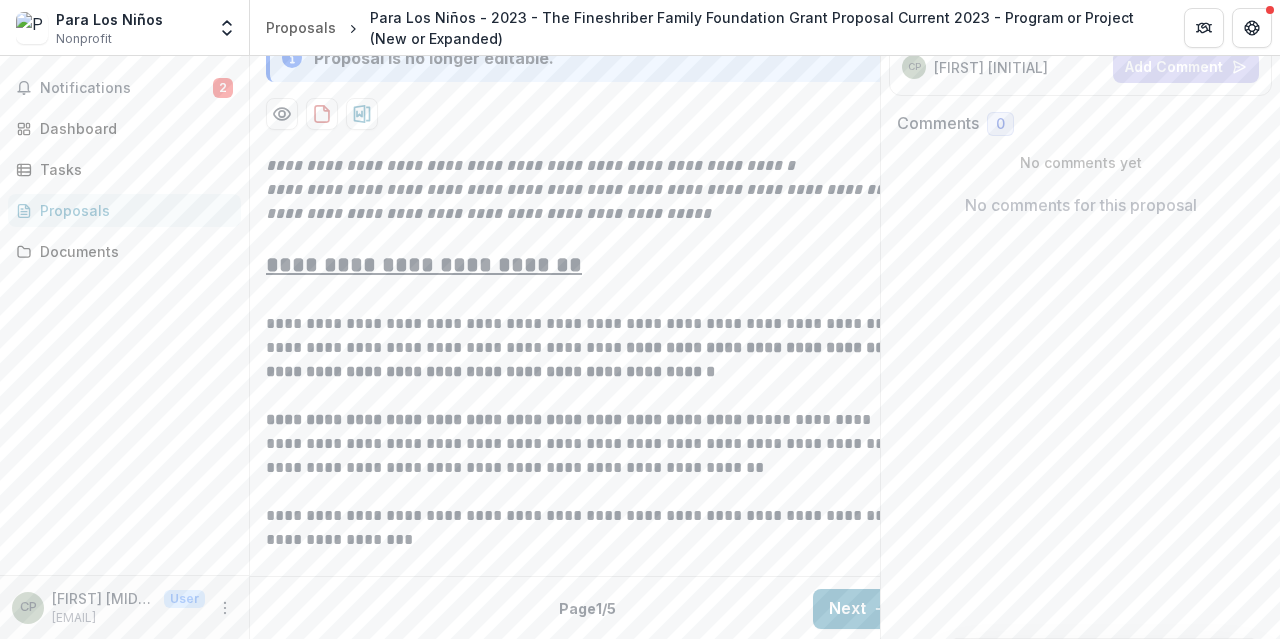 scroll, scrollTop: 0, scrollLeft: 0, axis: both 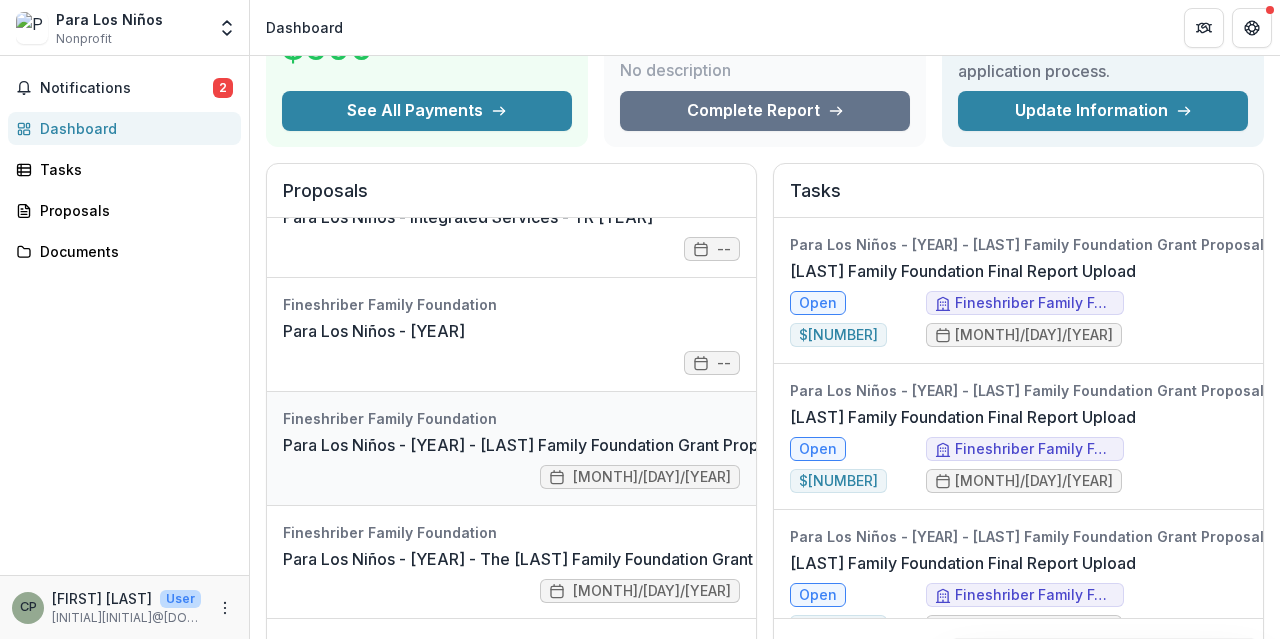 click on "Para Los Niños - [YEAR] - [LAST] Family Foundation Grant Proposal [YEAR] Current Partner - Program or Project" at bounding box center (705, 445) 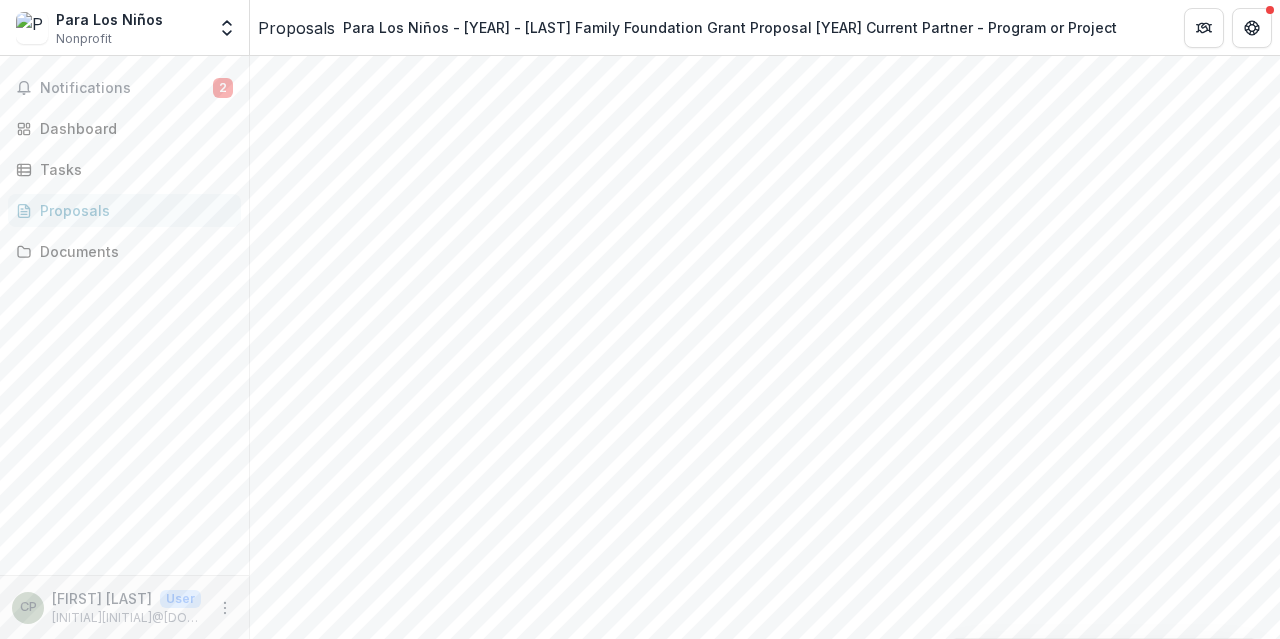 scroll, scrollTop: 0, scrollLeft: 0, axis: both 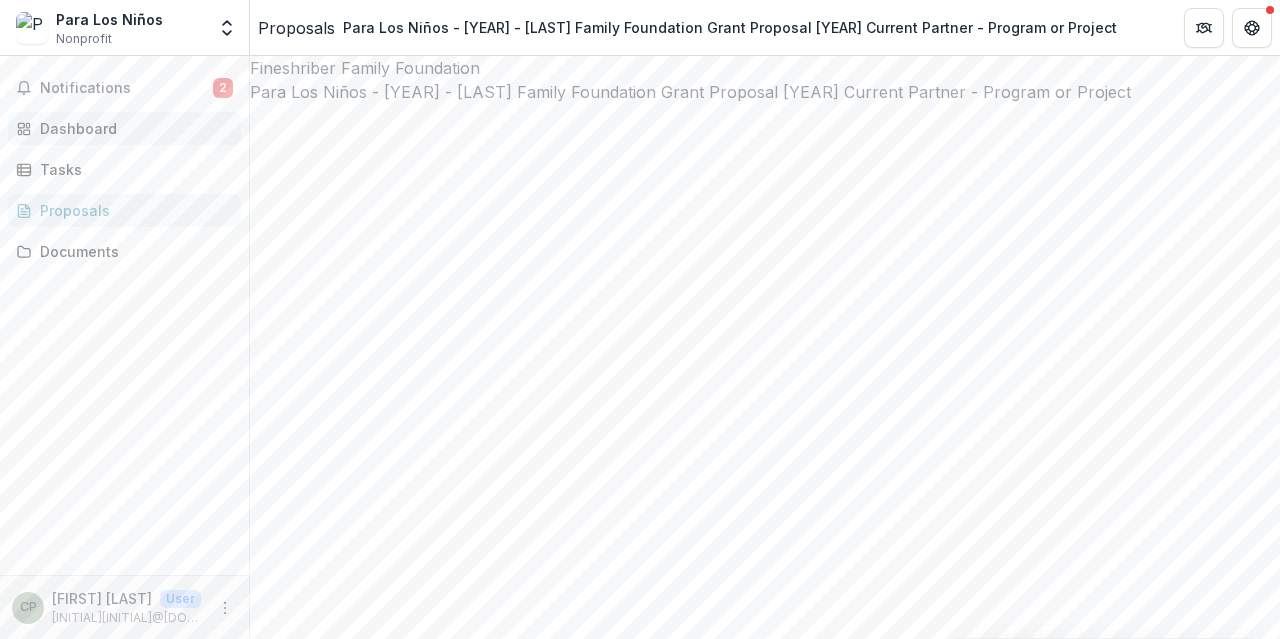 click on "Dashboard" at bounding box center (132, 128) 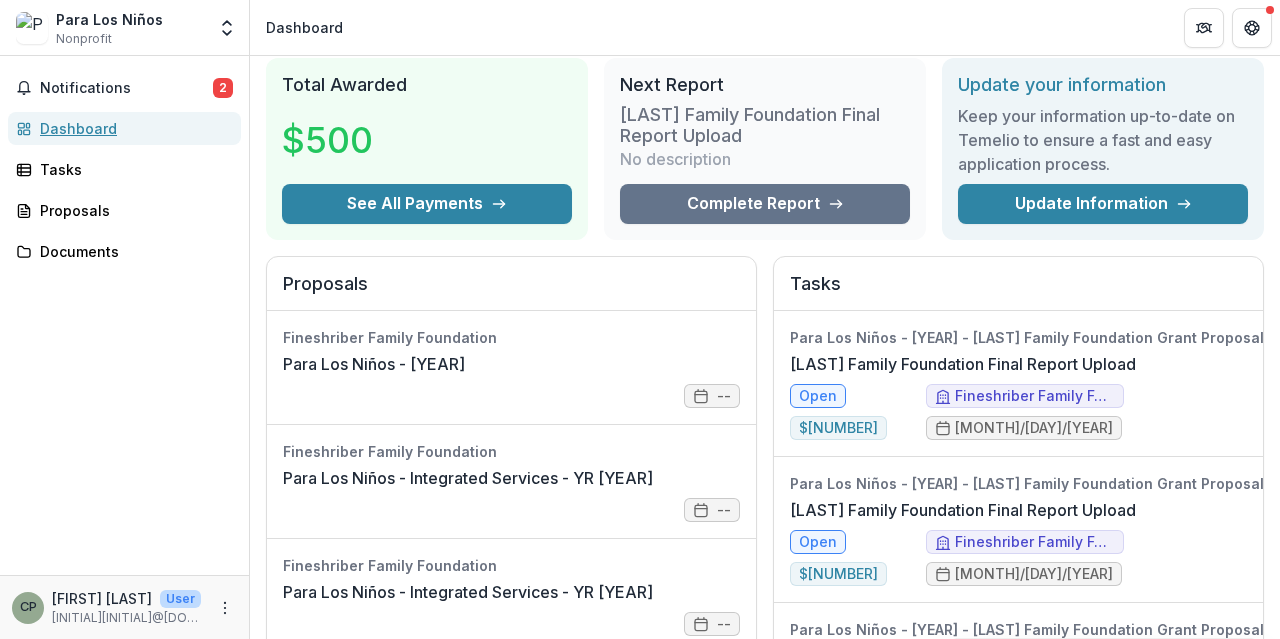 scroll, scrollTop: 164, scrollLeft: 0, axis: vertical 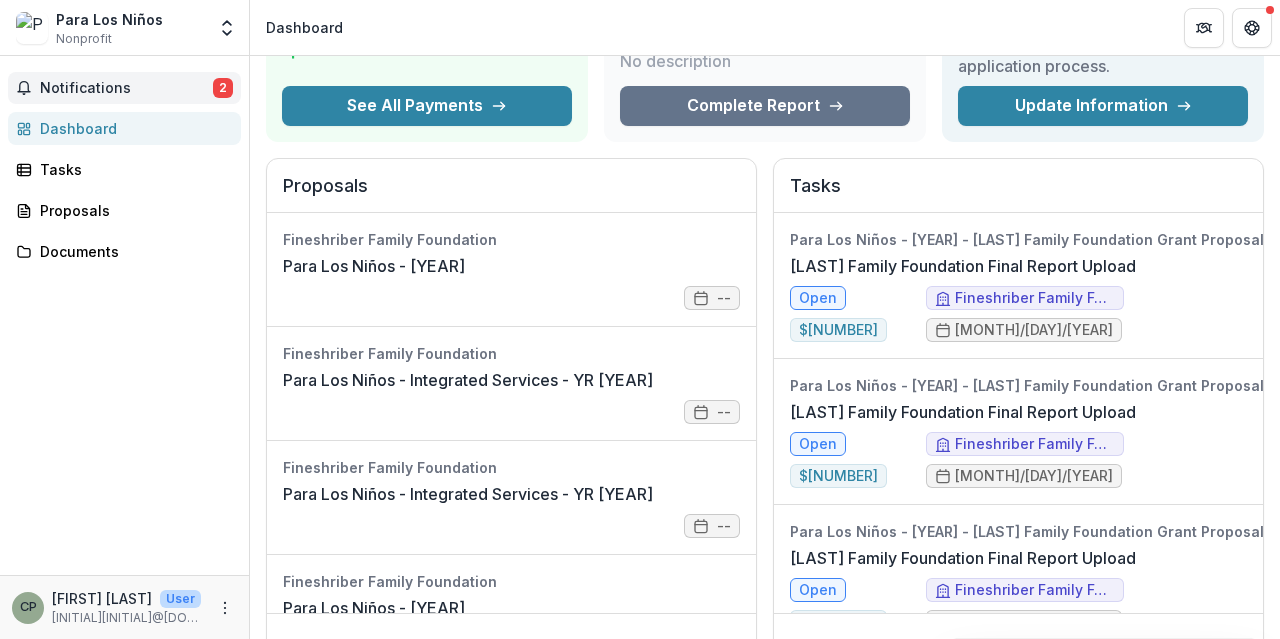 click on "Notifications" at bounding box center [126, 88] 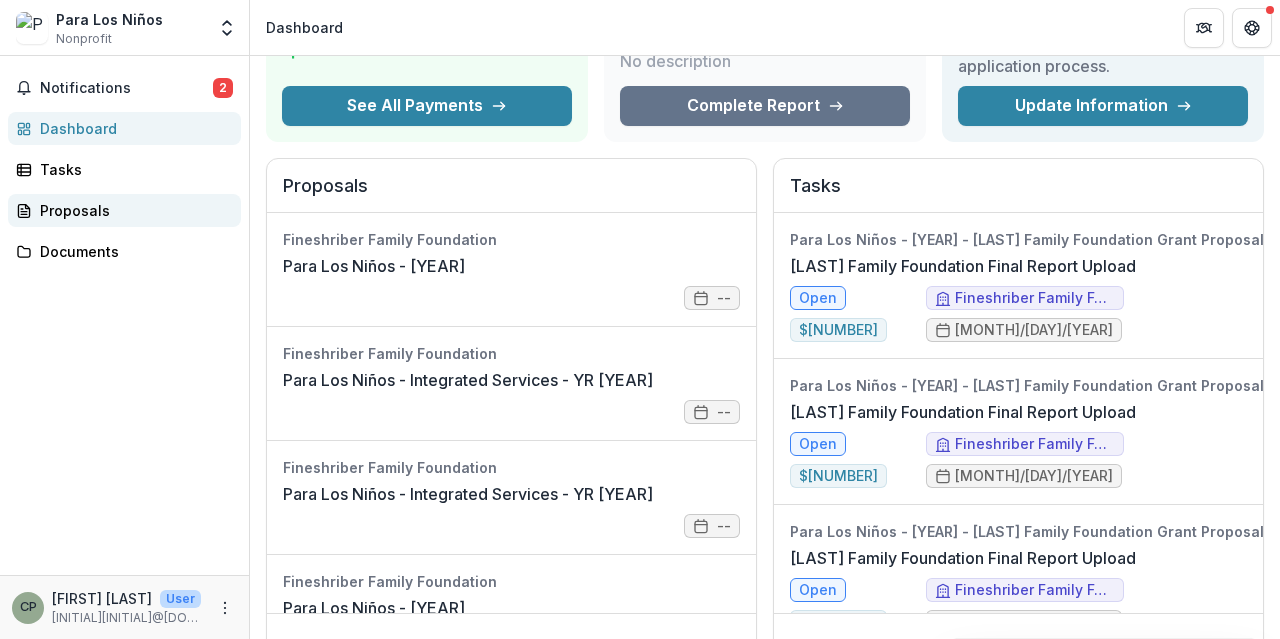 click on "Proposals" at bounding box center (132, 210) 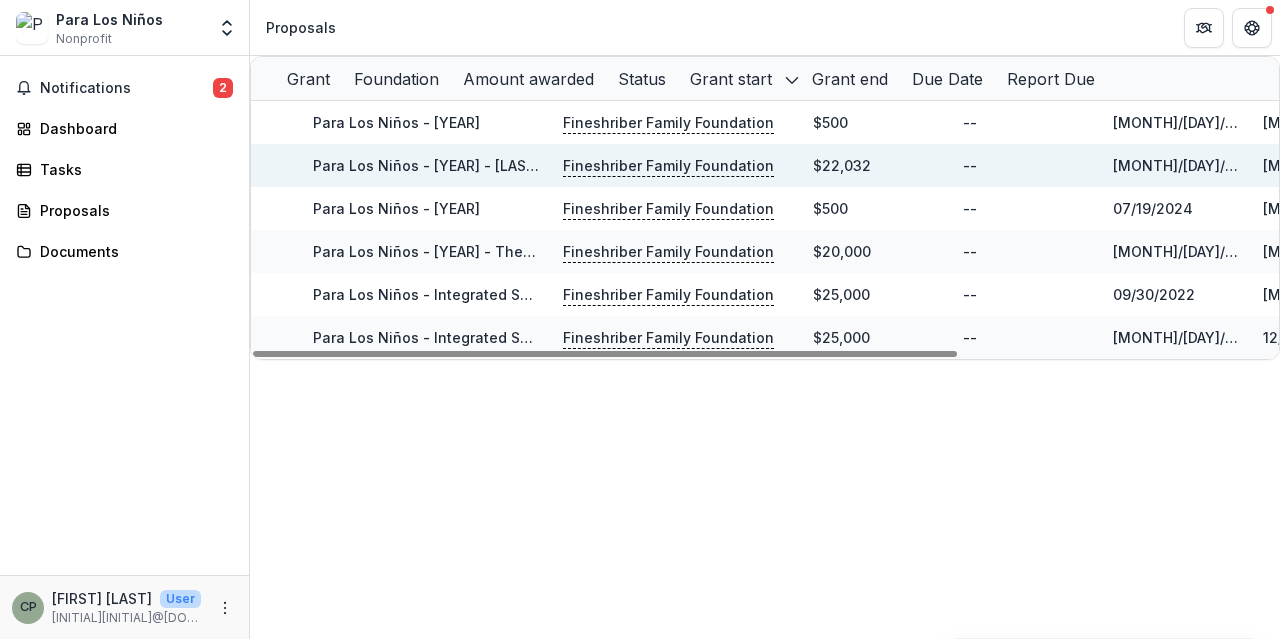 click on "Para Los Niños - [YEAR] - [LAST] Family Foundation Grant Proposal [YEAR] Current Partner - Program or Project" at bounding box center (700, 165) 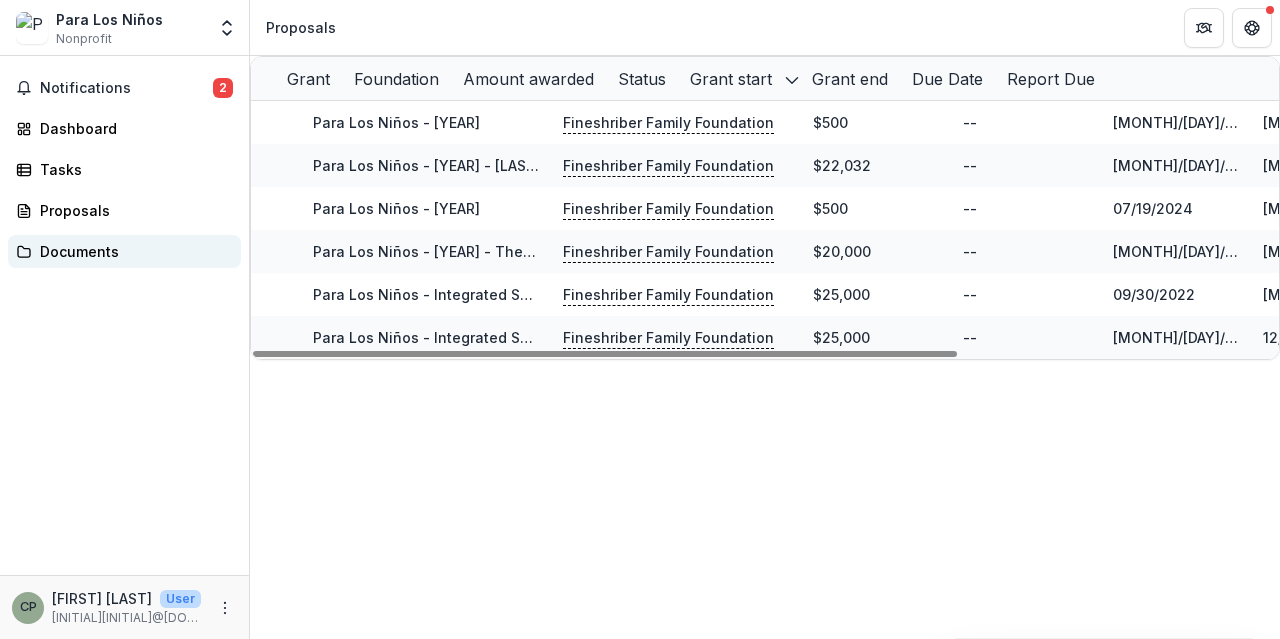 click on "Documents" at bounding box center (132, 251) 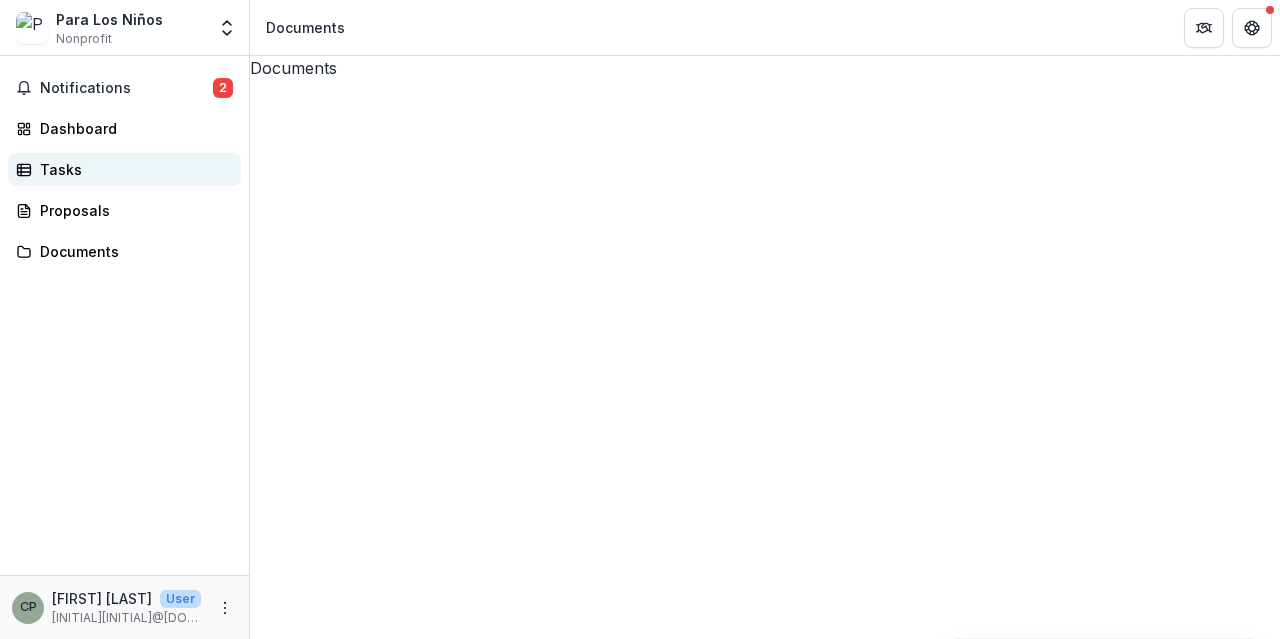 click on "Tasks" at bounding box center (132, 169) 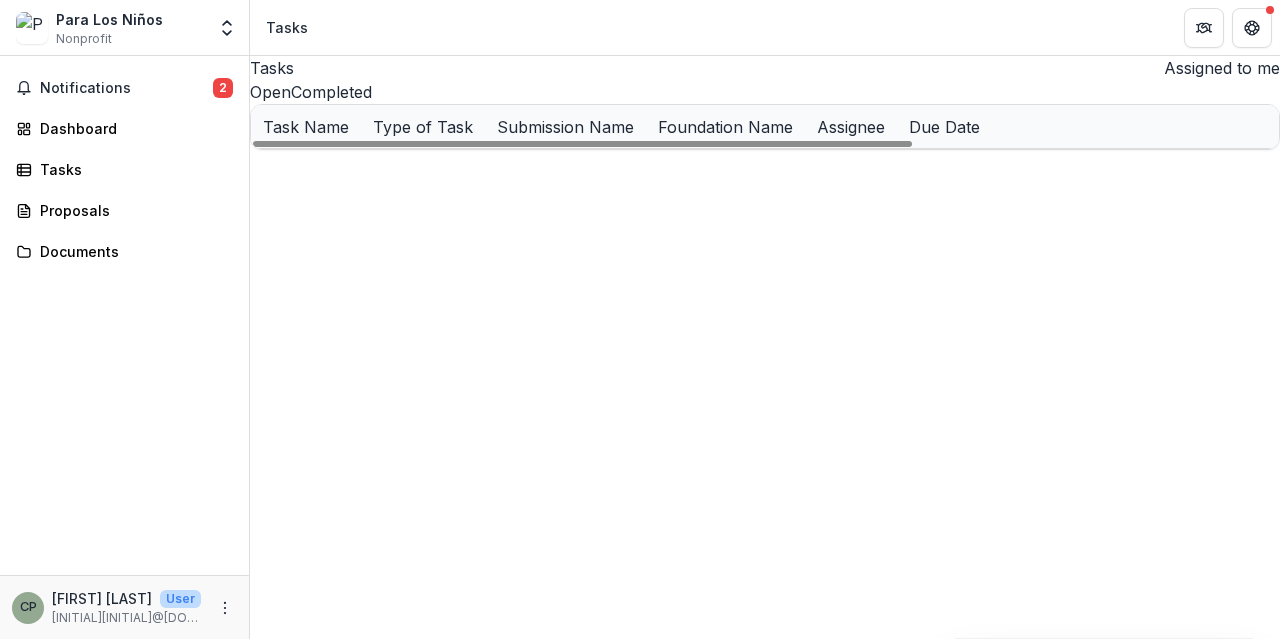 click on "Report" at bounding box center [626, 170] 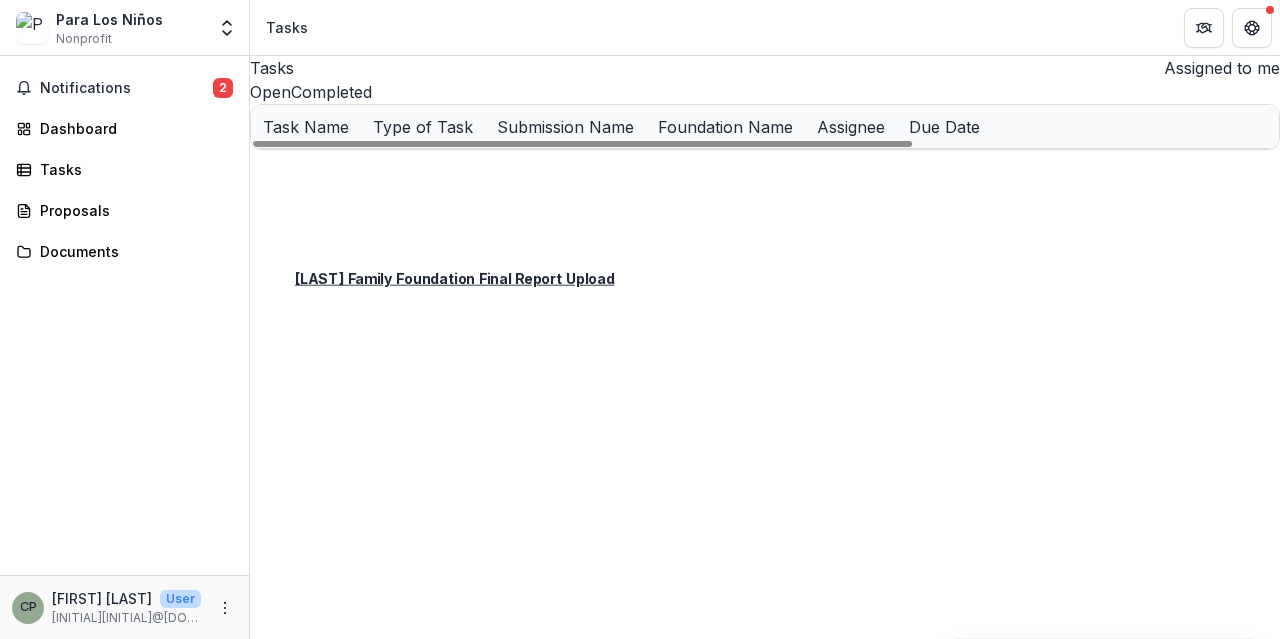 click on "[LAST] Family Foundation Final Report Upload" at bounding box center (376, 170) 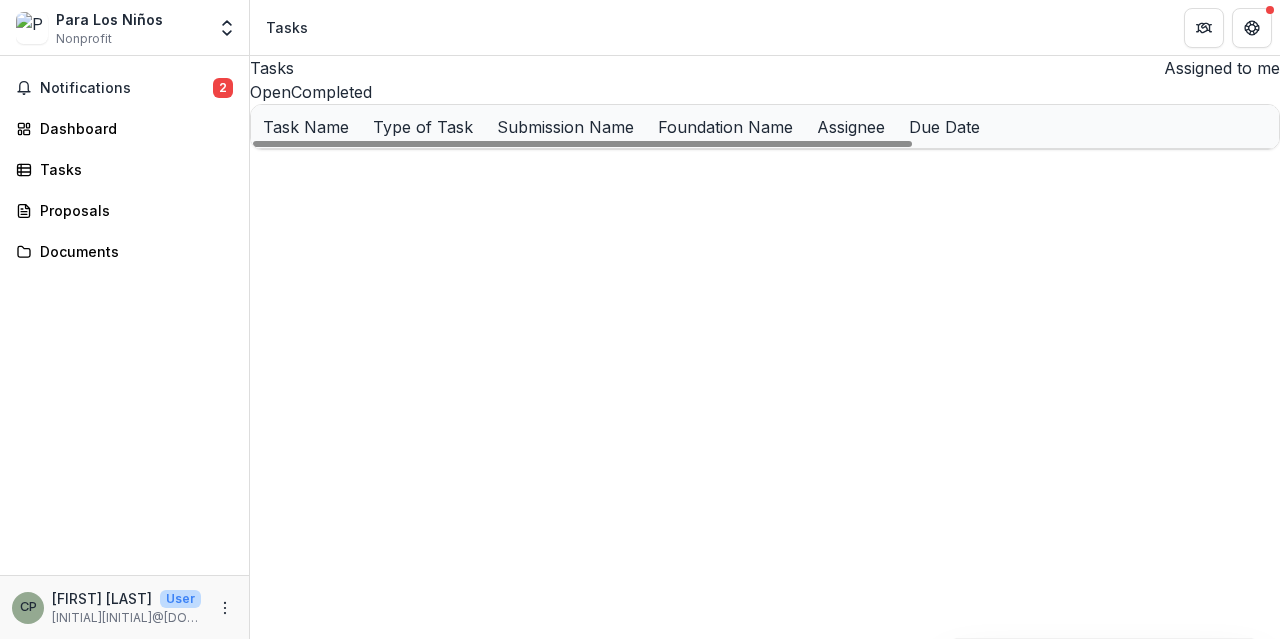 click on "[LAST] Family Foundation Final Report Upload" at bounding box center (425, 170) 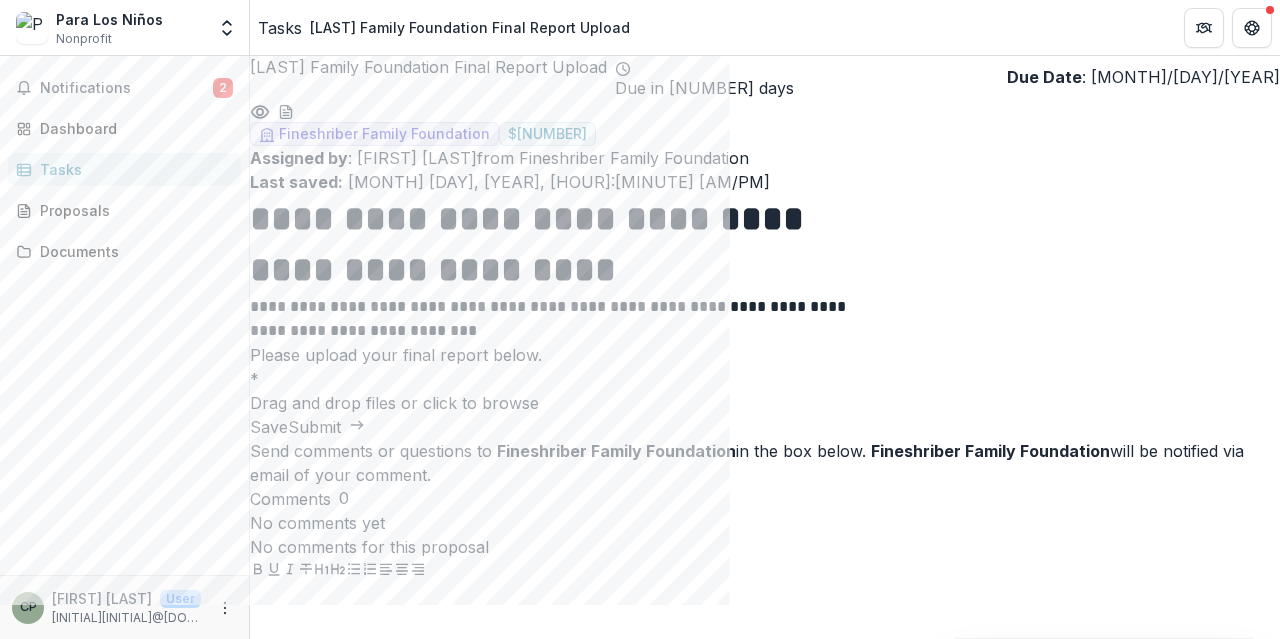 scroll, scrollTop: 0, scrollLeft: 0, axis: both 